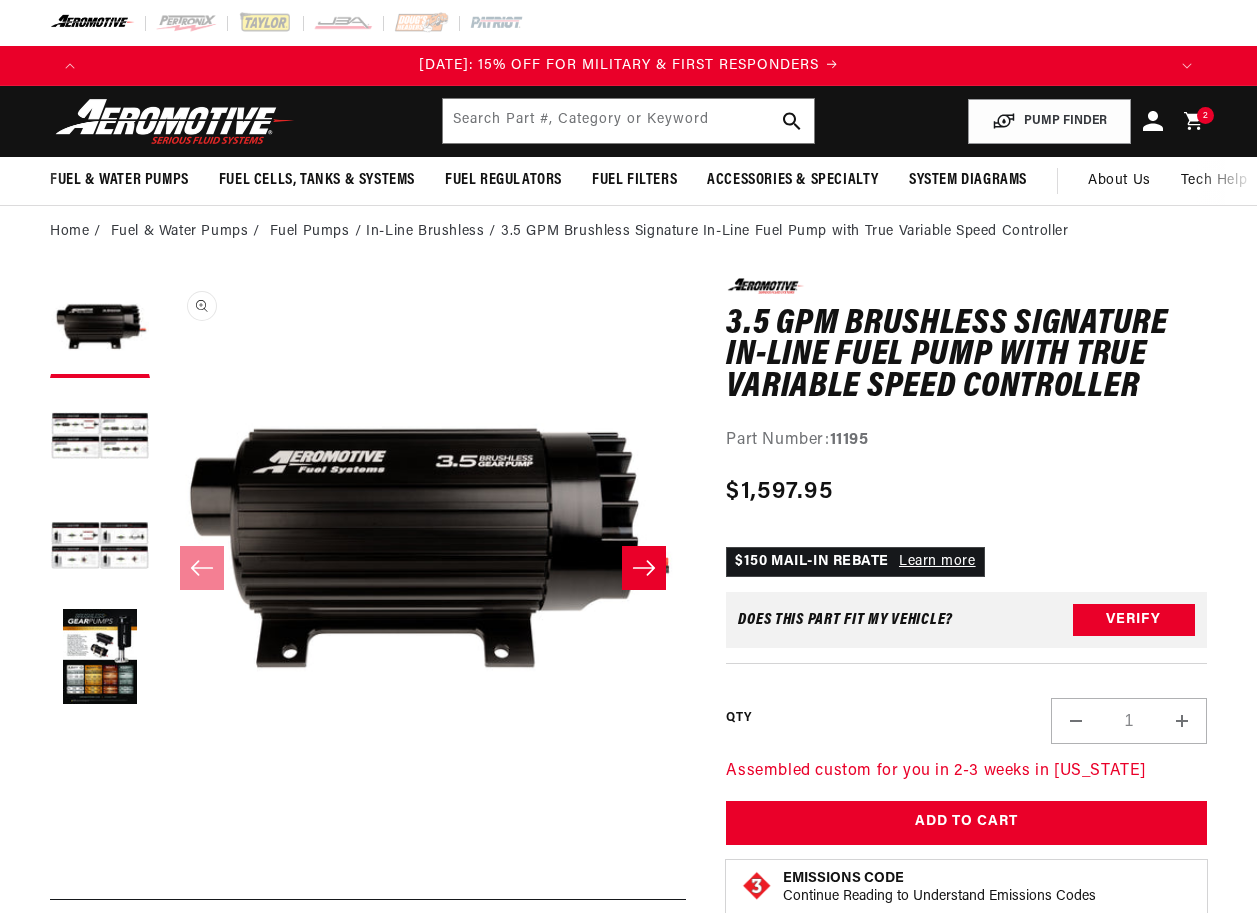 scroll, scrollTop: 0, scrollLeft: 0, axis: both 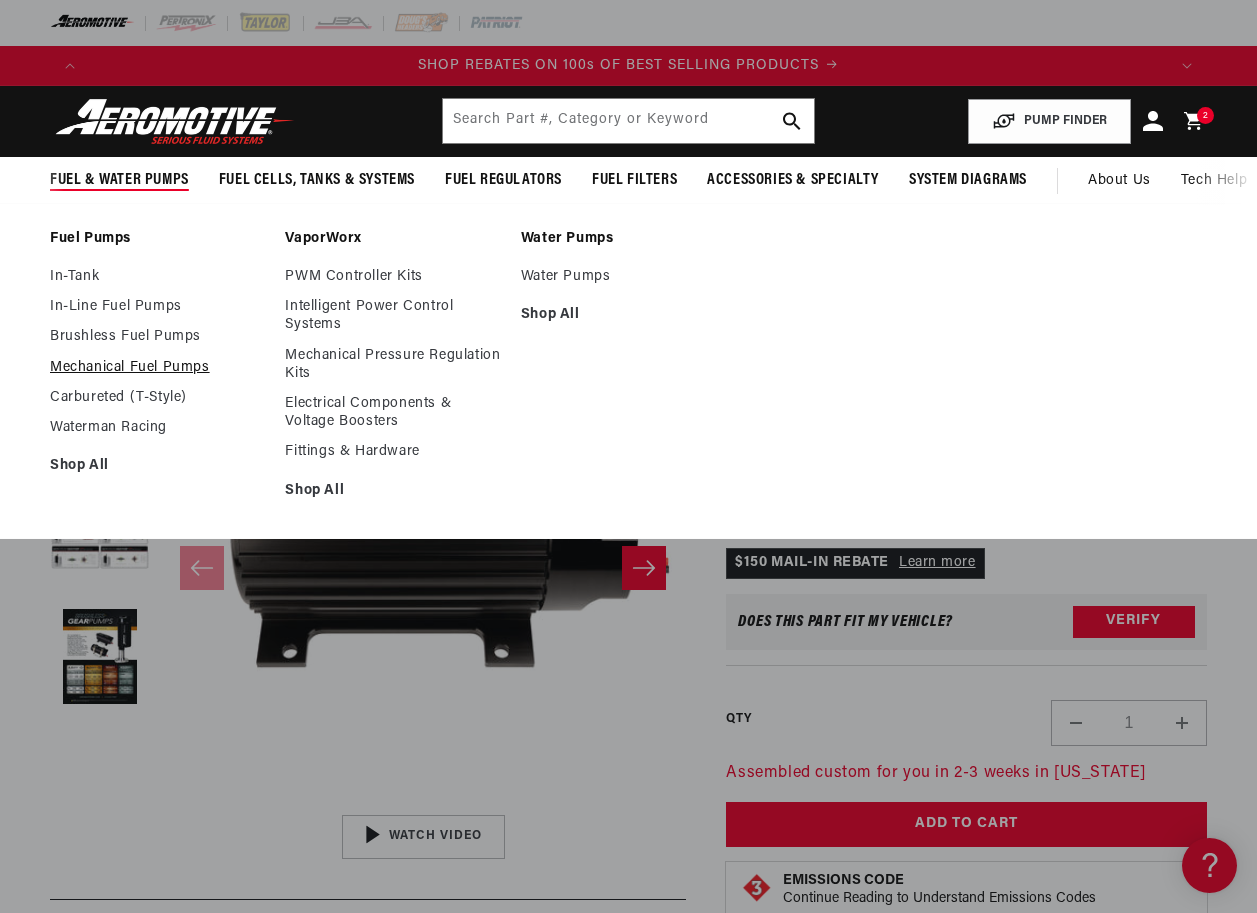 click on "Mechanical Fuel Pumps" at bounding box center [157, 368] 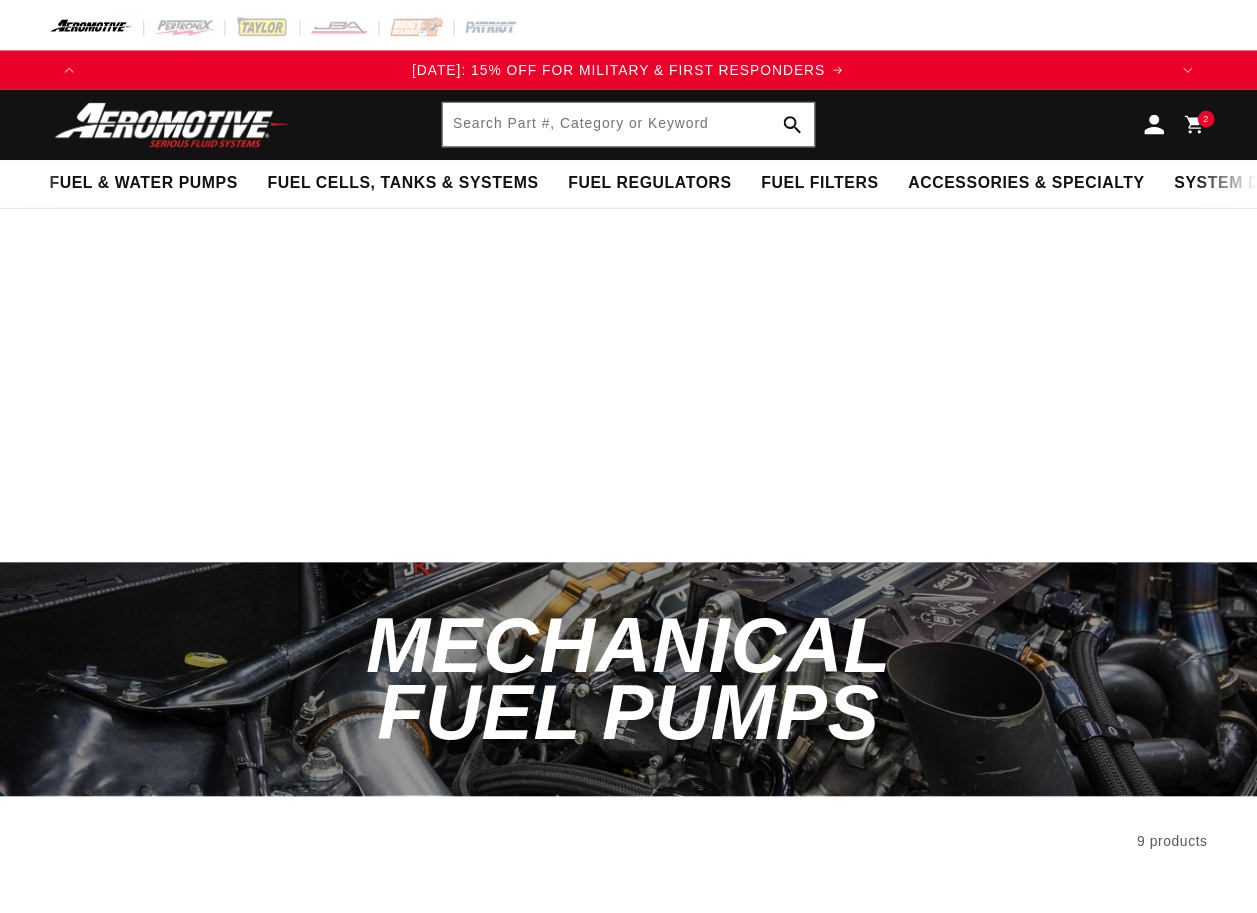 scroll, scrollTop: 0, scrollLeft: 0, axis: both 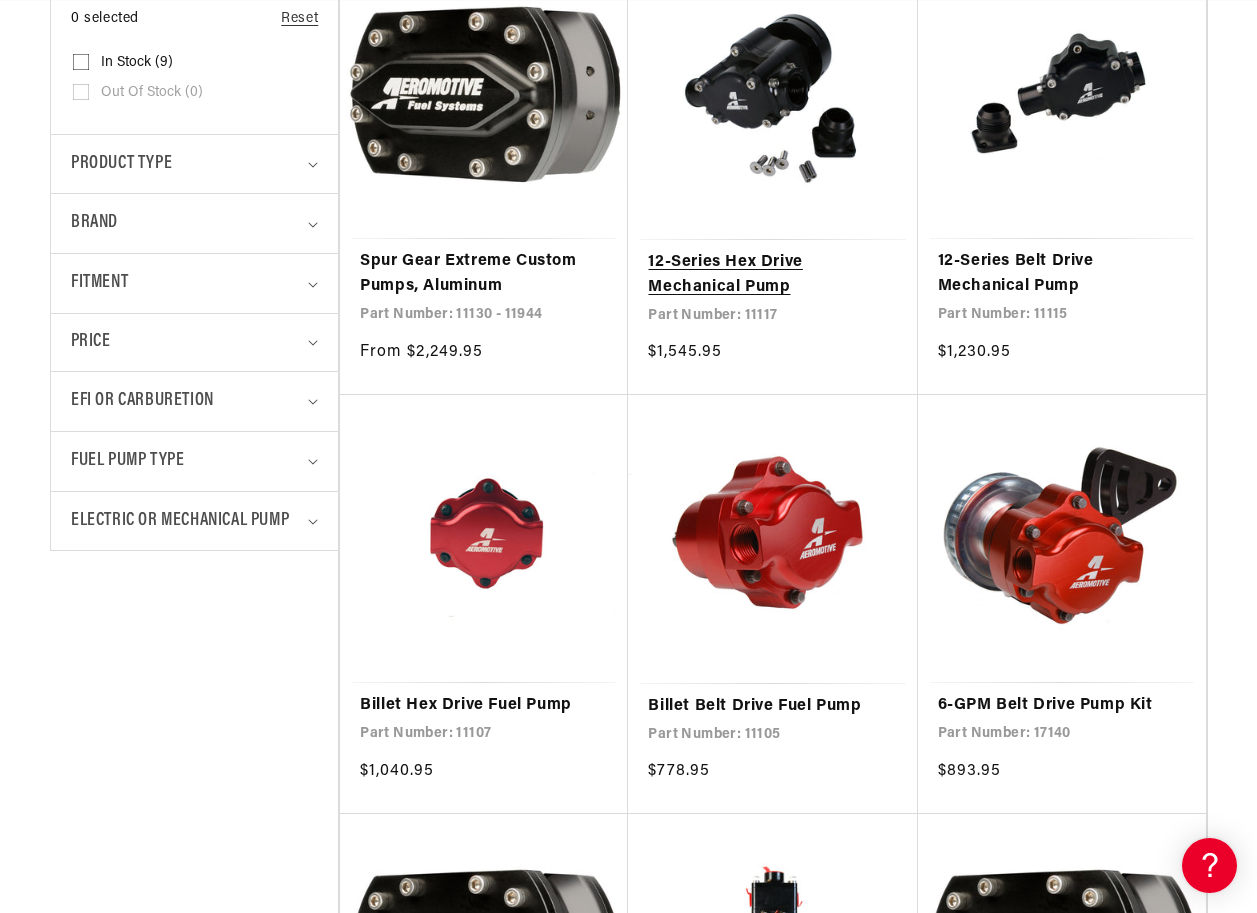 click on "12-Series Hex Drive Mechanical Pump" at bounding box center [772, 275] 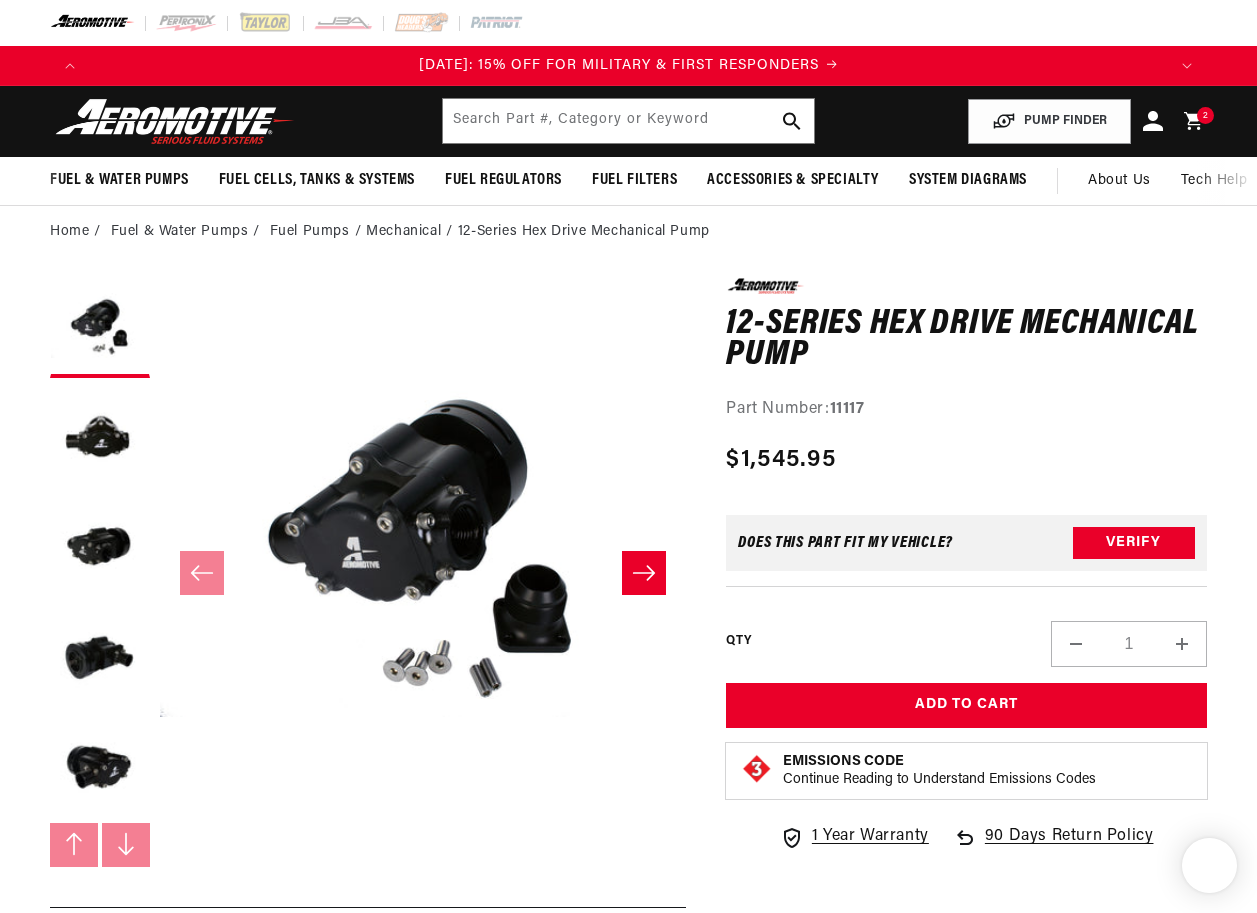 scroll, scrollTop: 0, scrollLeft: 0, axis: both 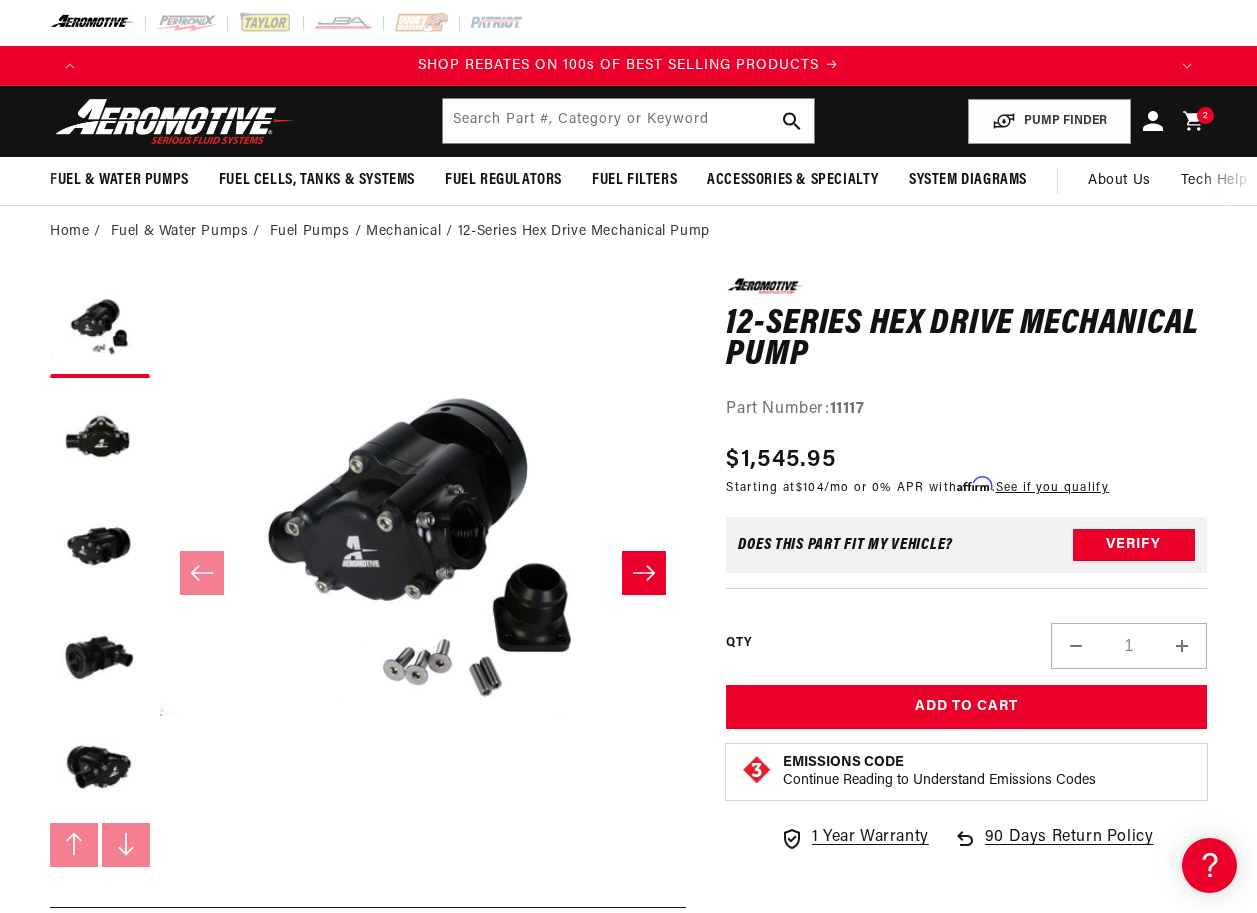 click 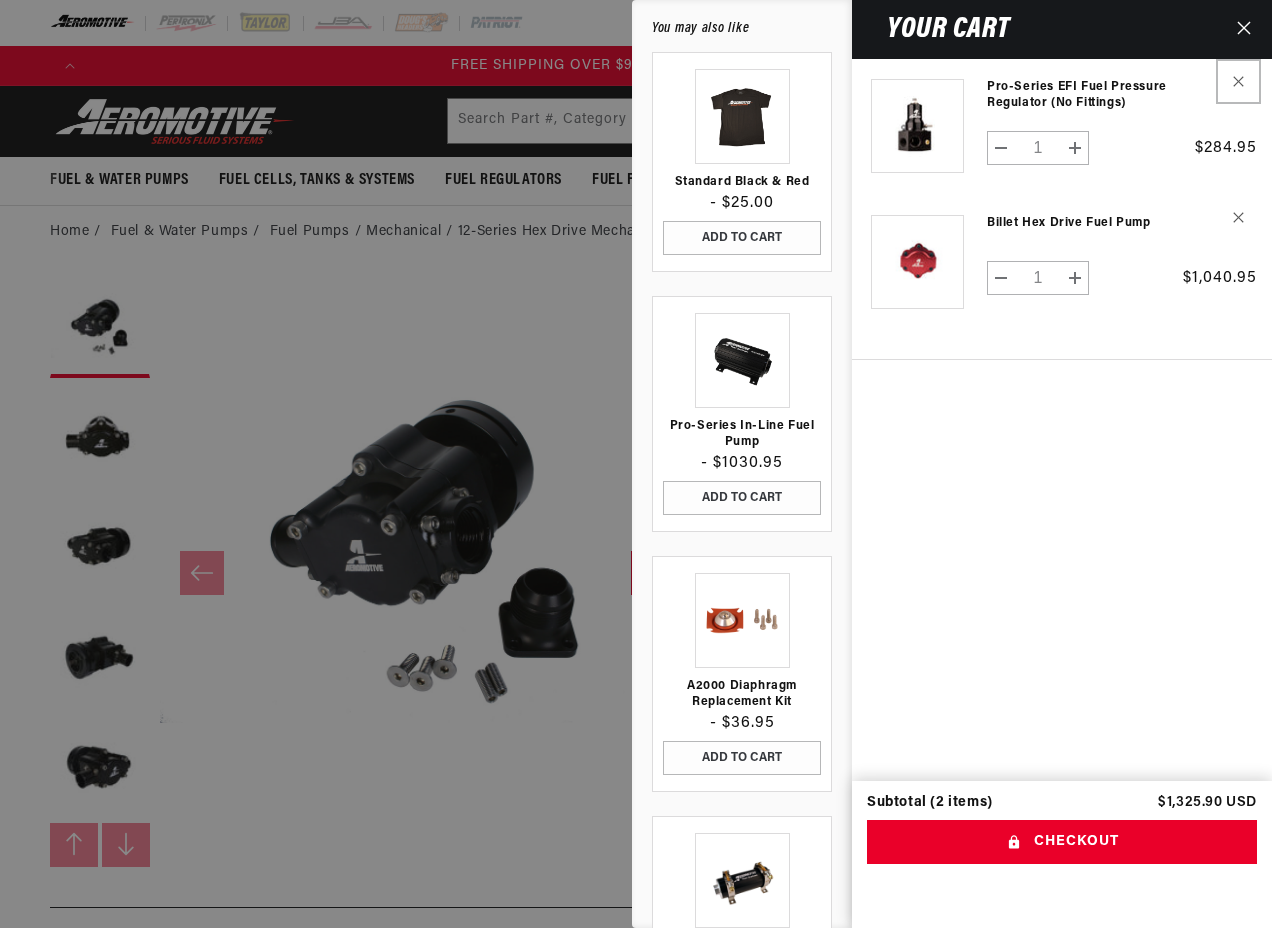 click 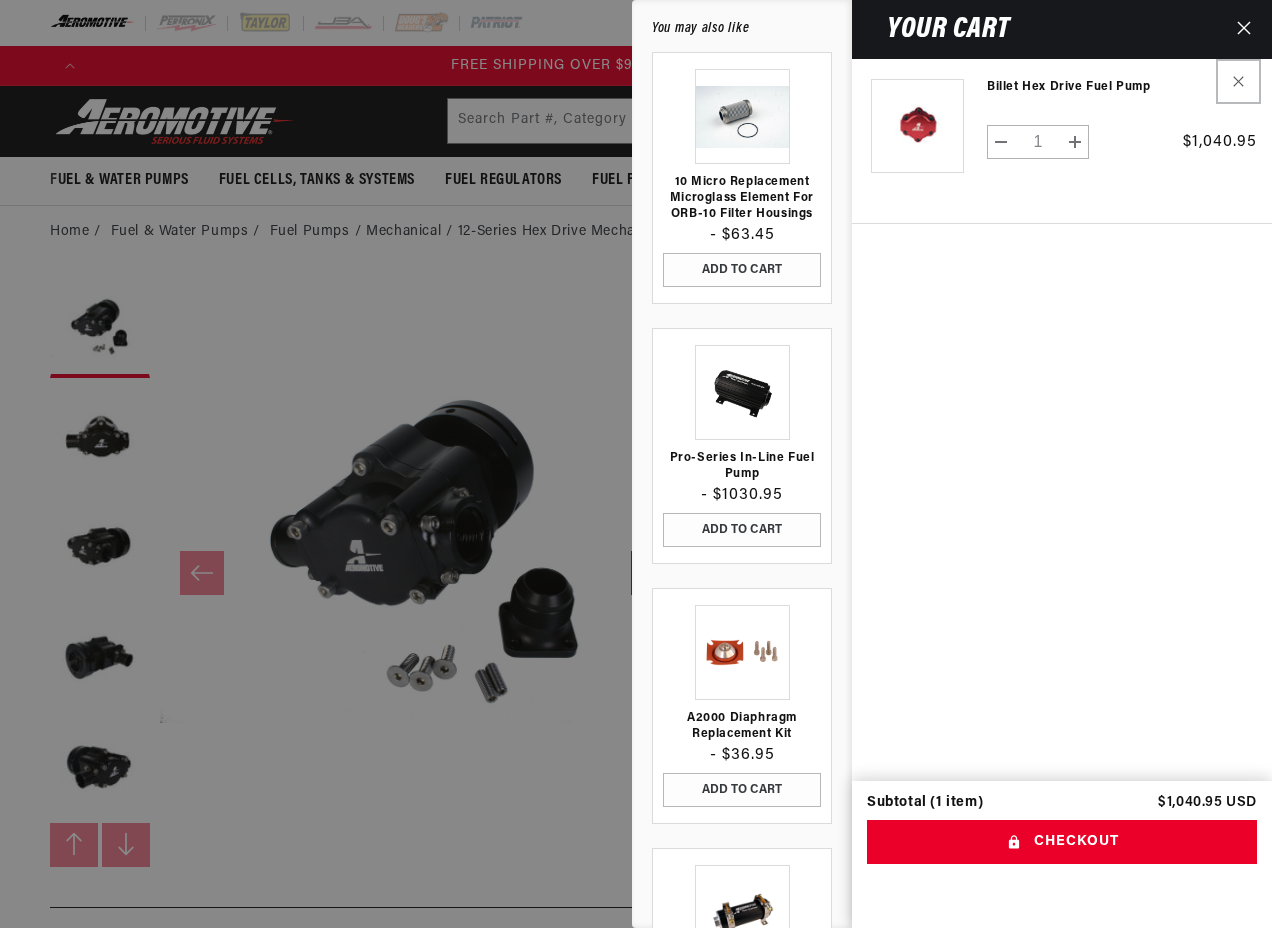 click 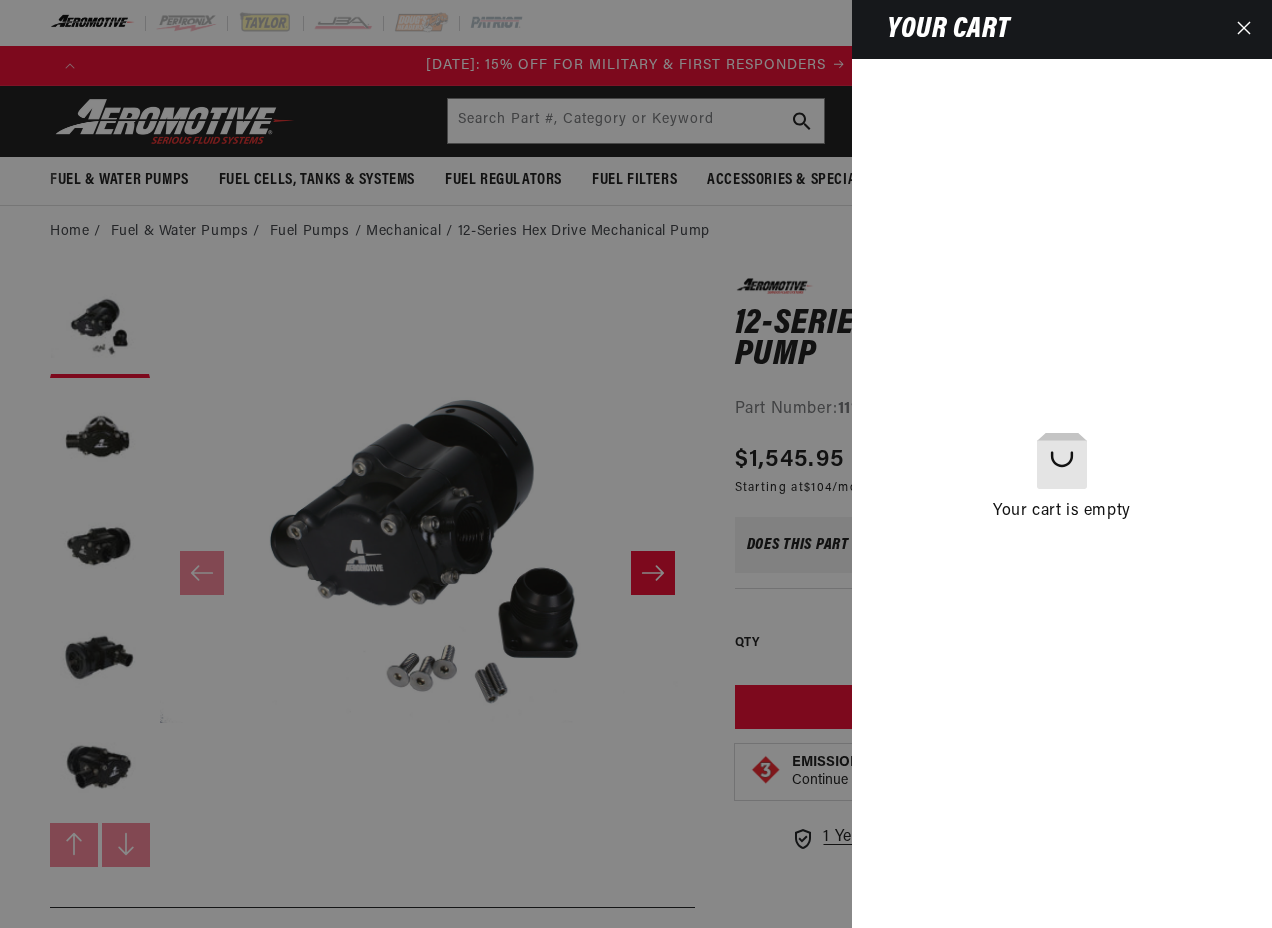 click at bounding box center [636, 464] 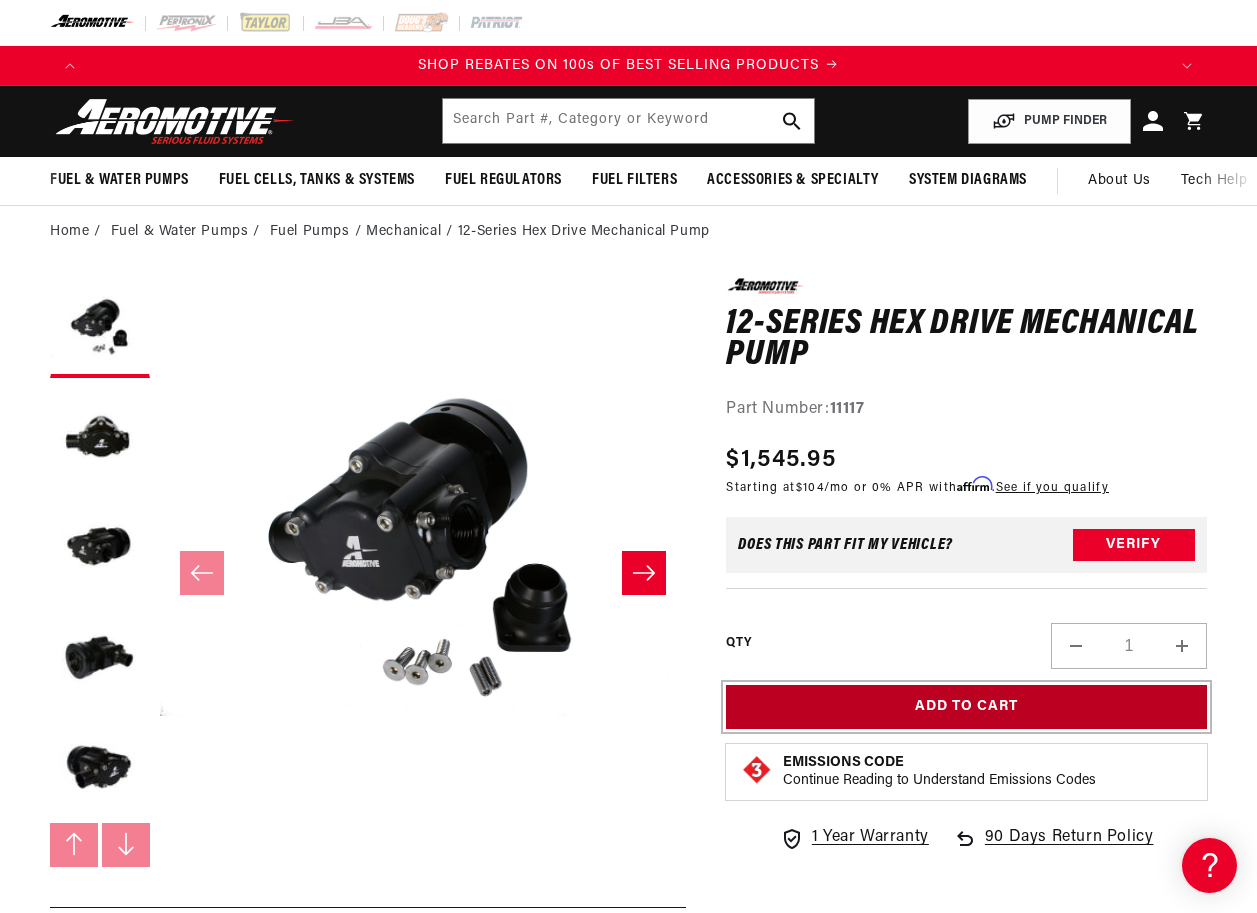 click on "Add to Cart" at bounding box center (966, 707) 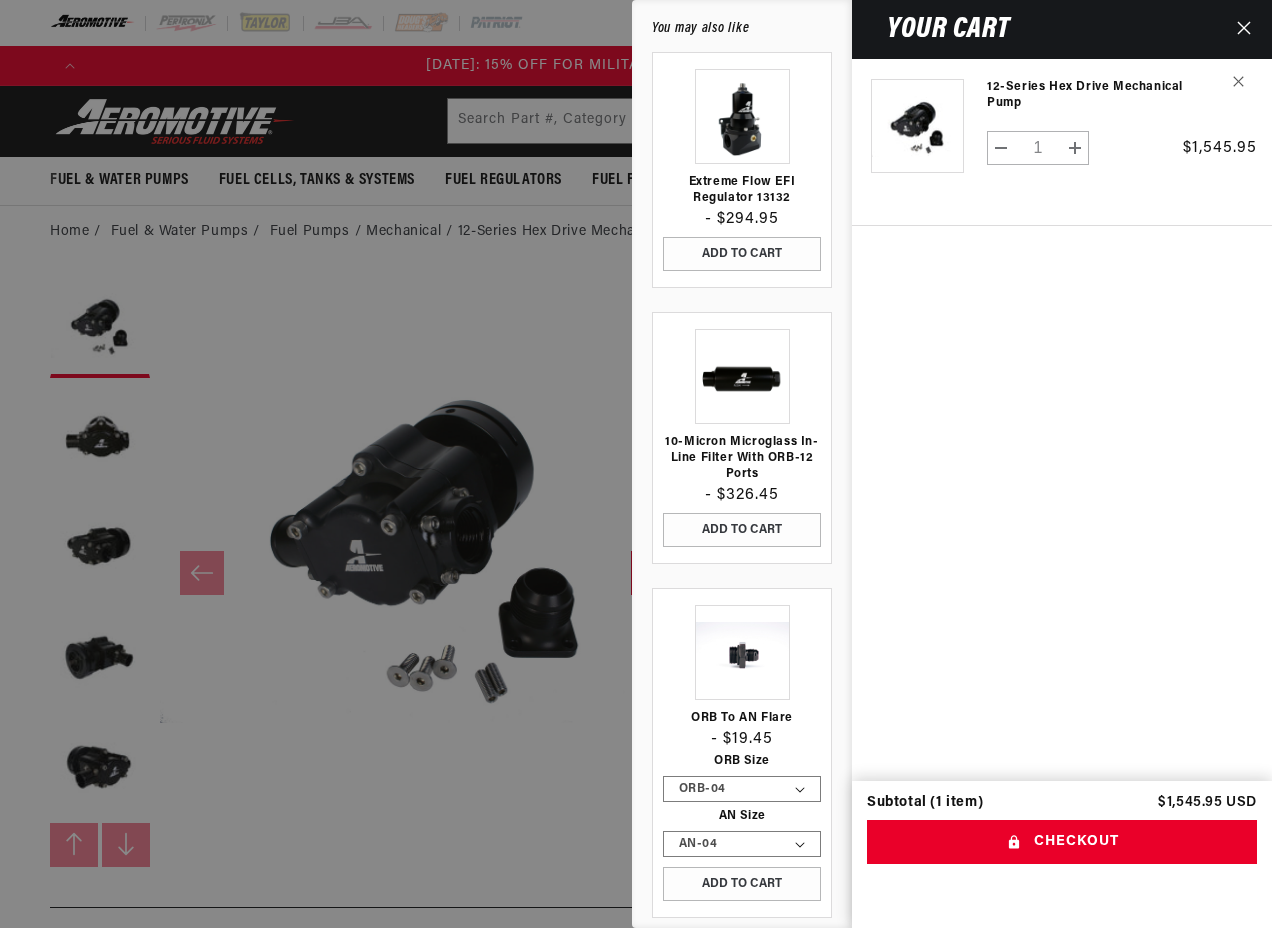click at bounding box center (636, 464) 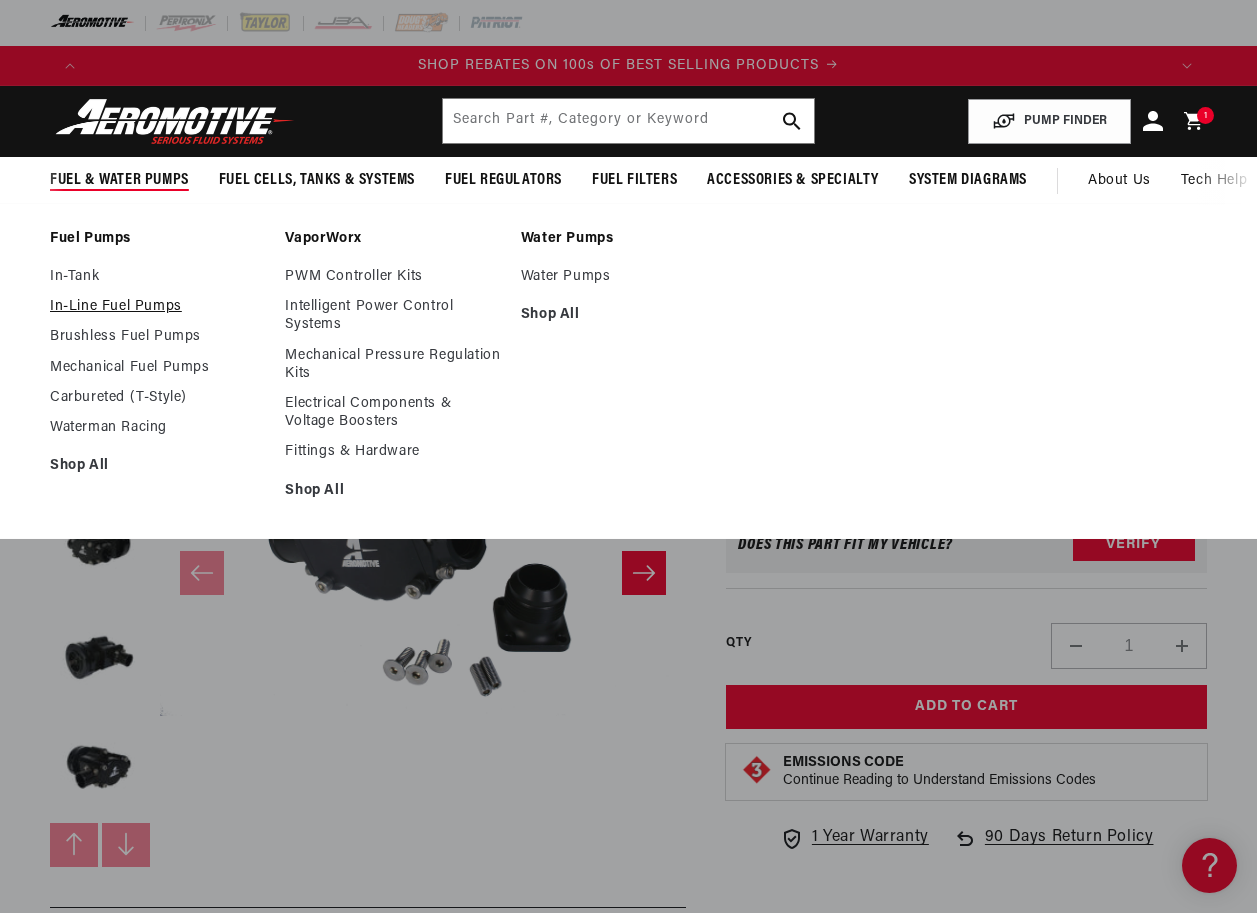 click on "In-Line Fuel Pumps" at bounding box center (157, 307) 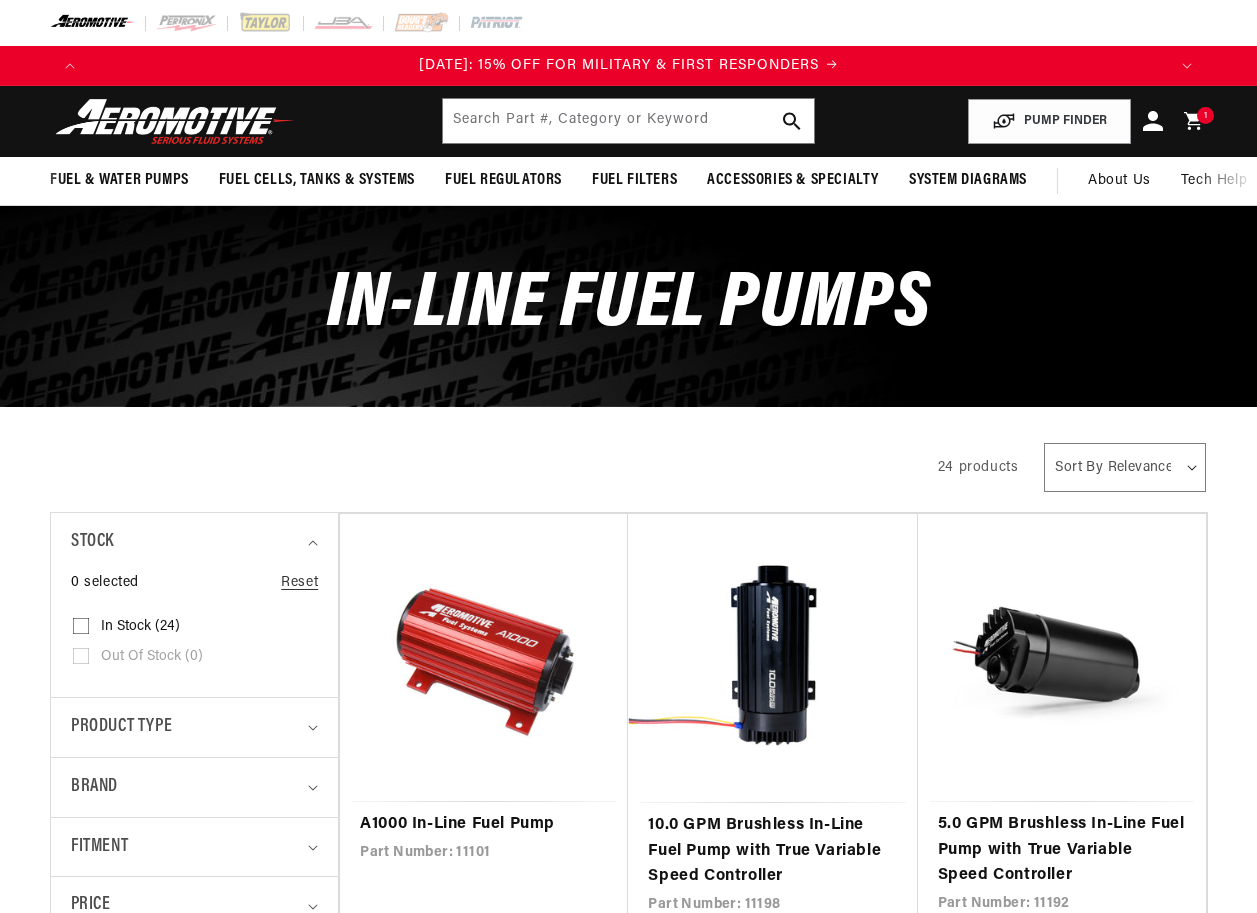 scroll, scrollTop: 0, scrollLeft: 0, axis: both 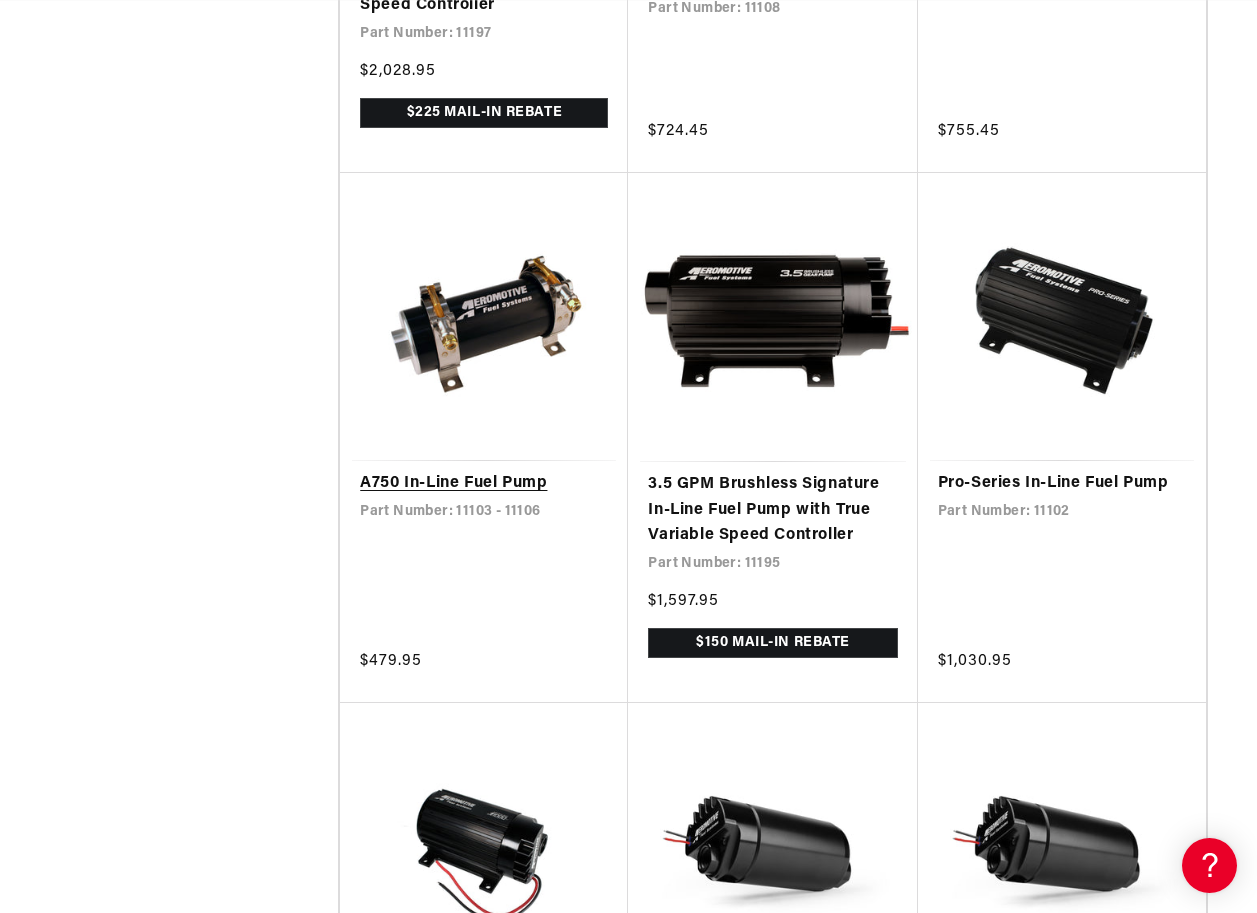 click on "A750 In-Line Fuel Pump" at bounding box center (484, 484) 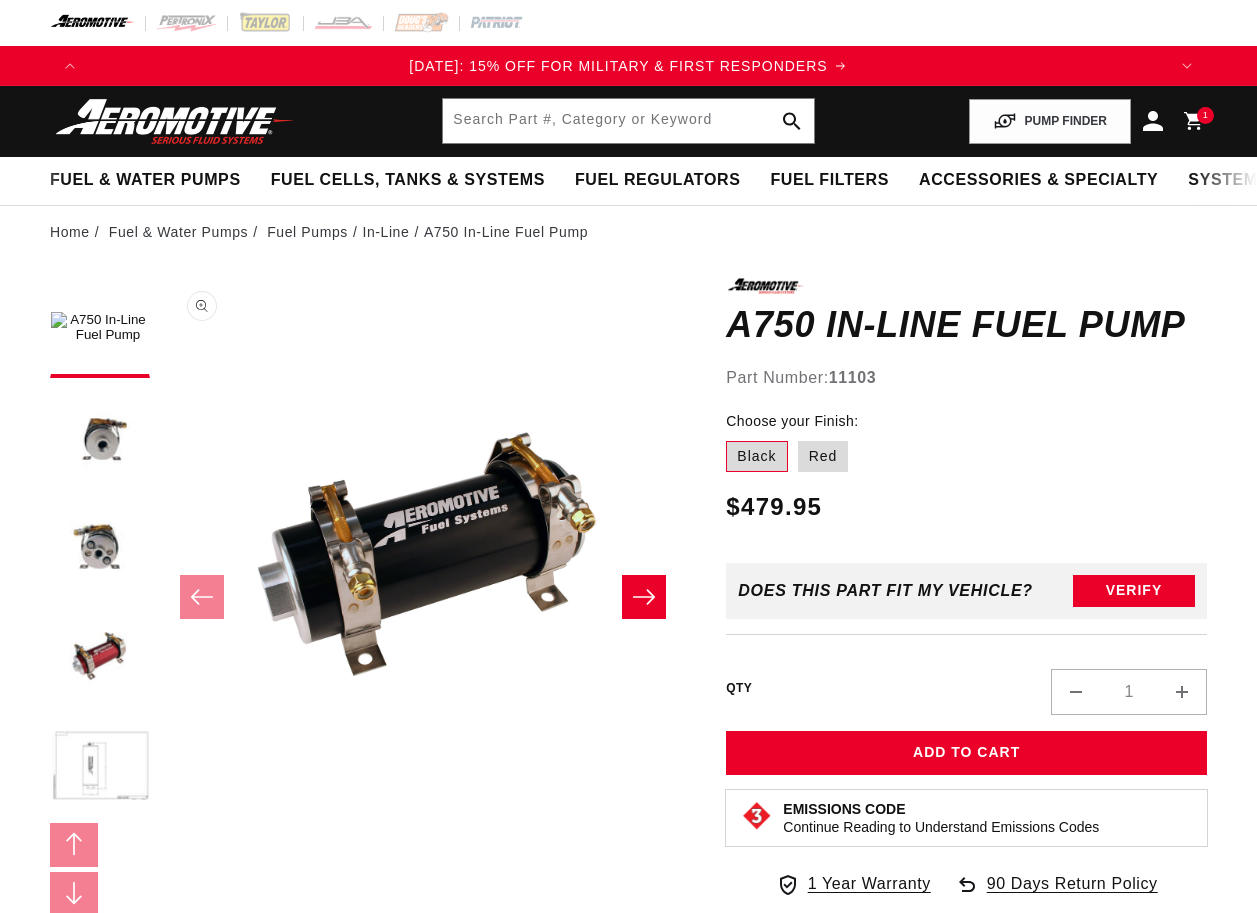scroll, scrollTop: 0, scrollLeft: 0, axis: both 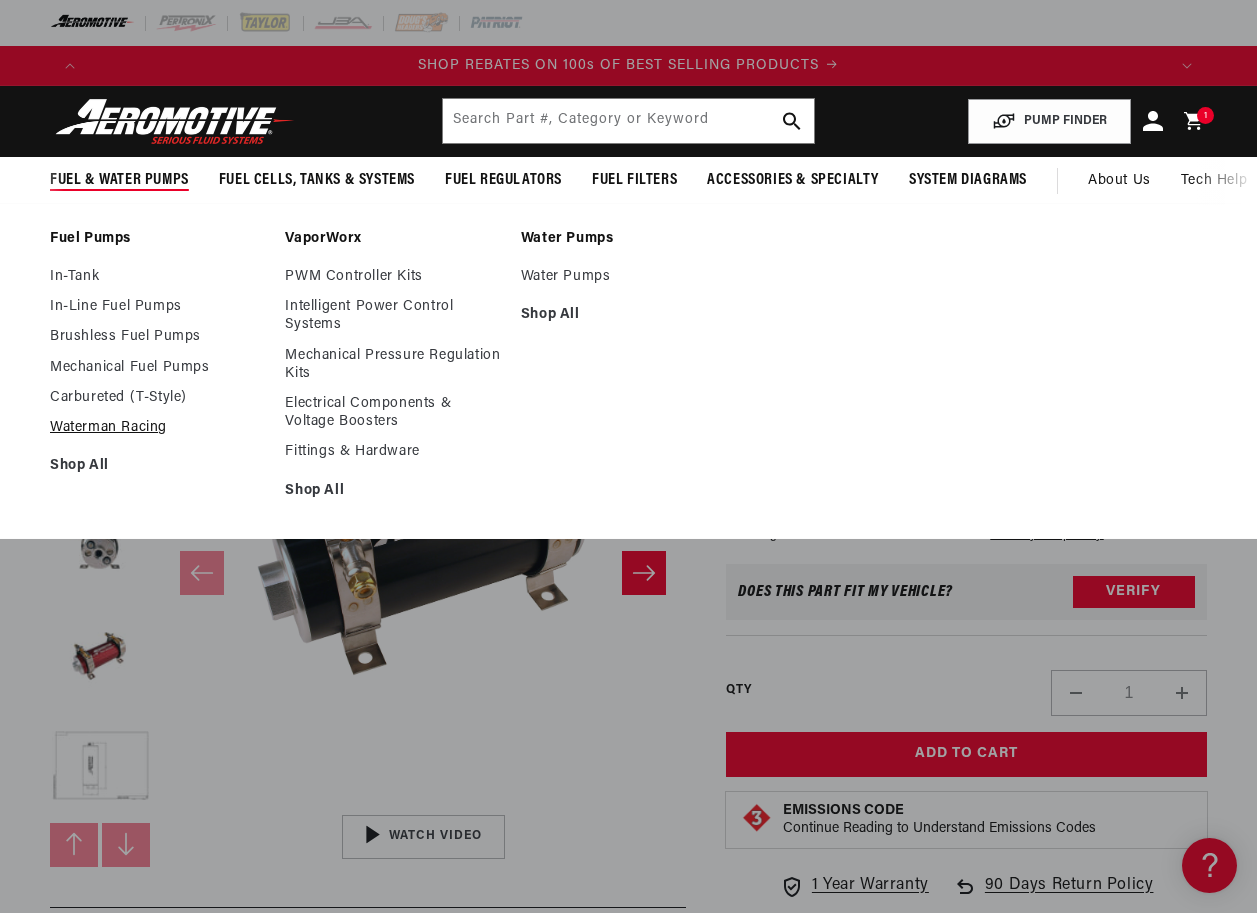 click on "Waterman Racing" at bounding box center [157, 428] 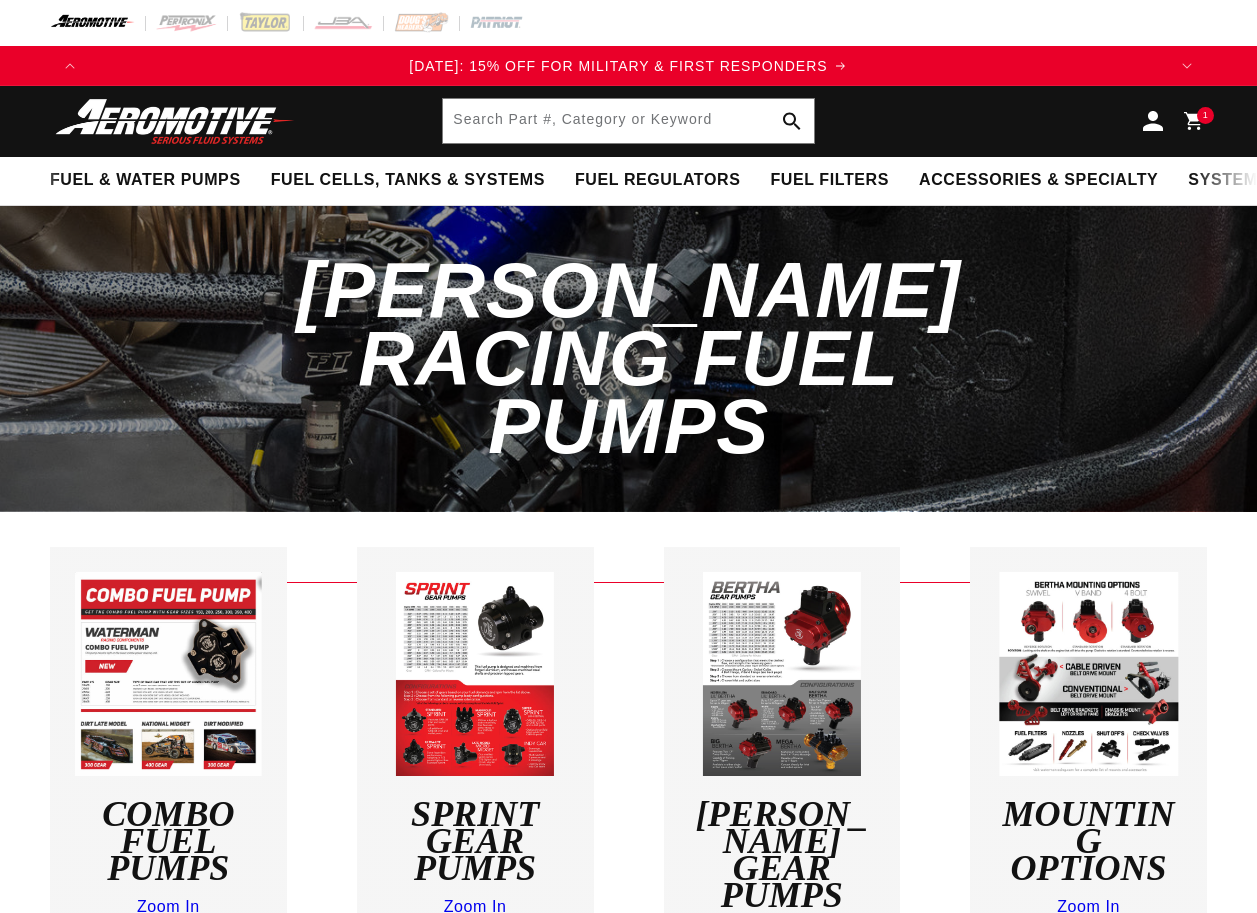 scroll, scrollTop: 0, scrollLeft: 0, axis: both 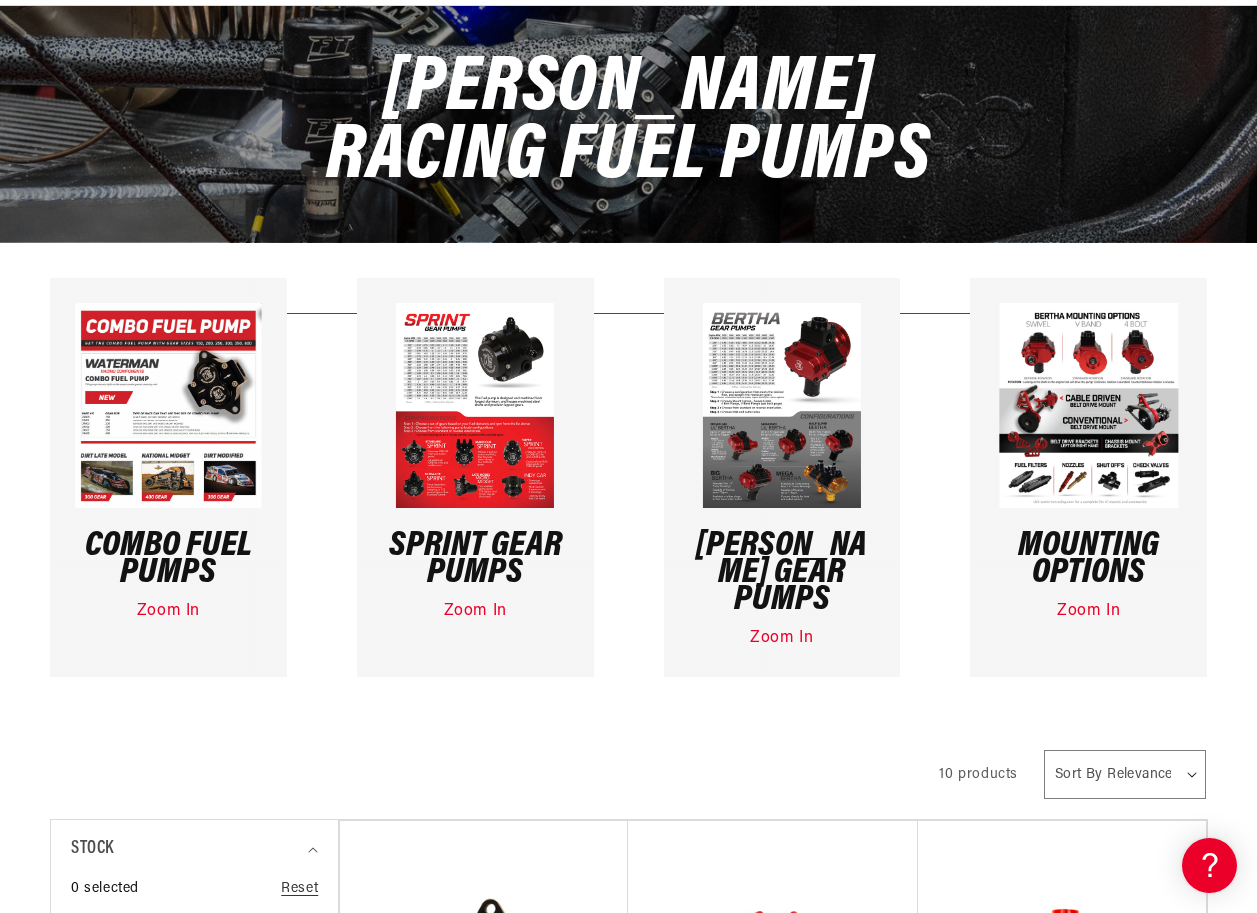 click on "Zoom In" at bounding box center (475, 611) 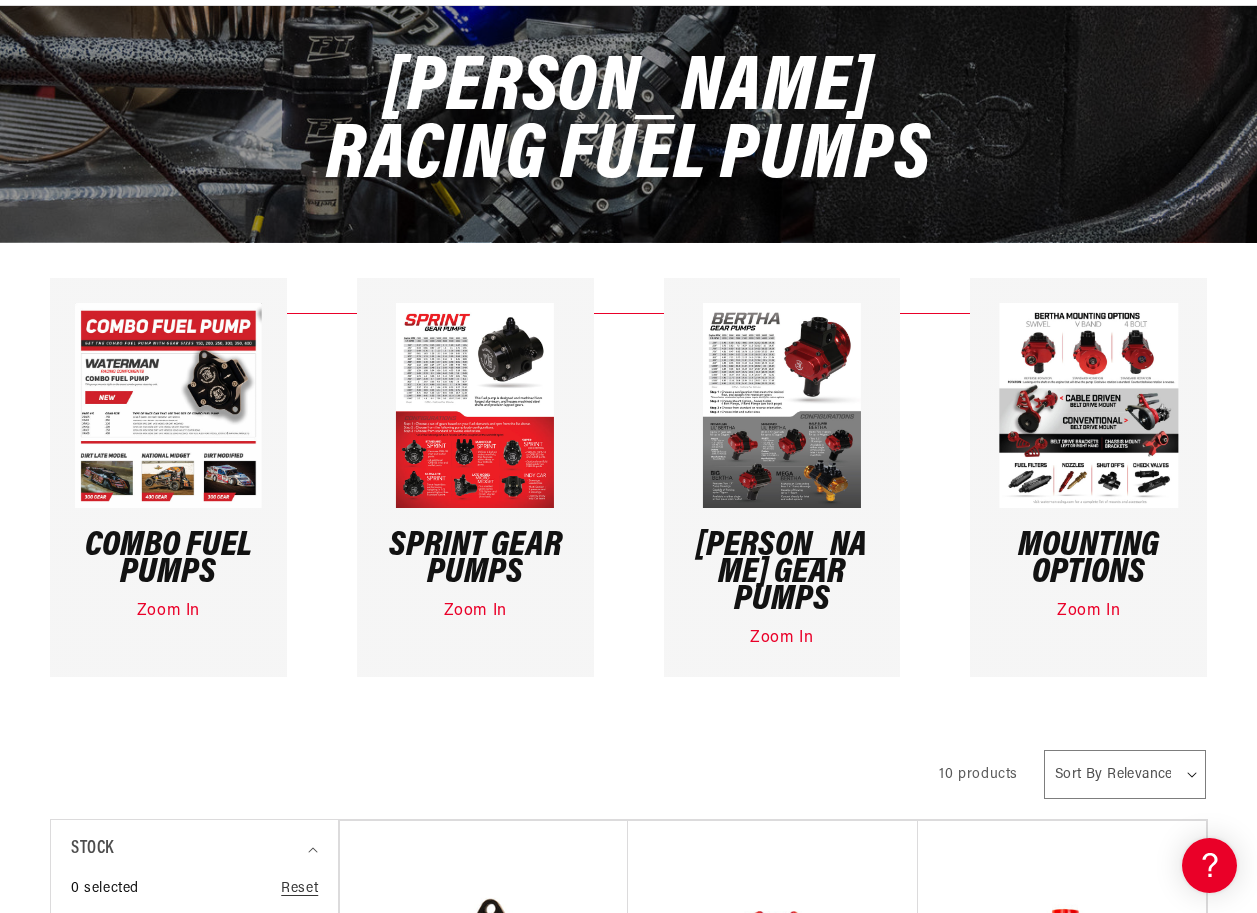 scroll, scrollTop: 0, scrollLeft: 1077, axis: horizontal 